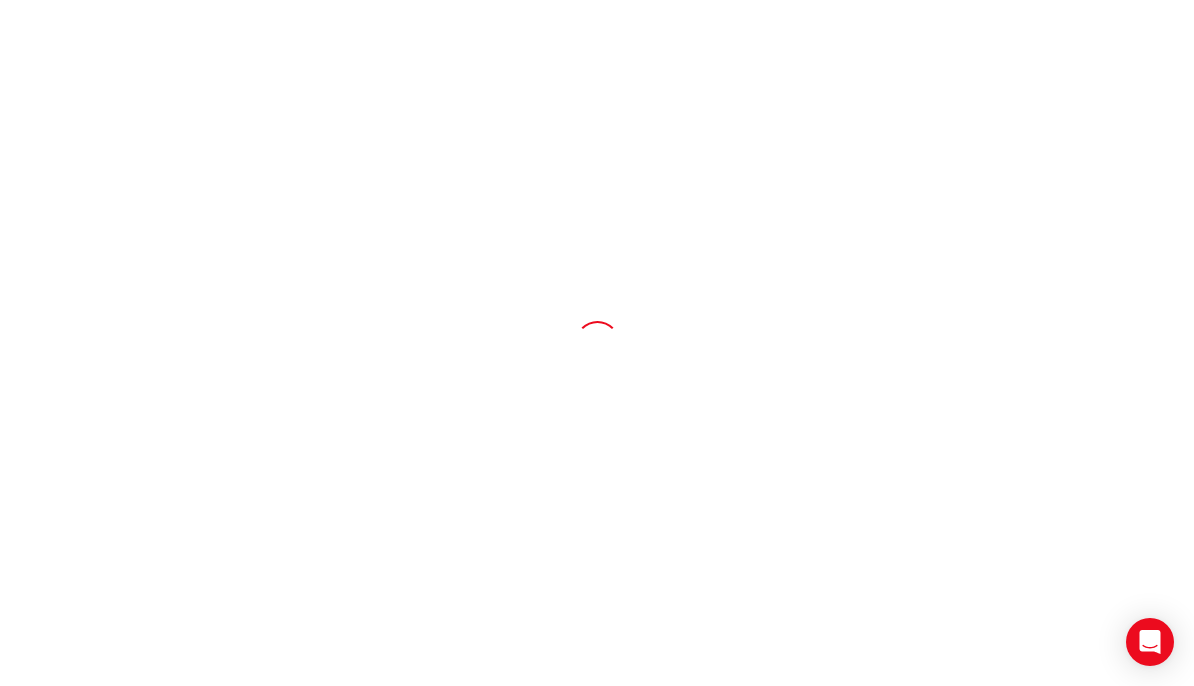 scroll, scrollTop: 0, scrollLeft: 0, axis: both 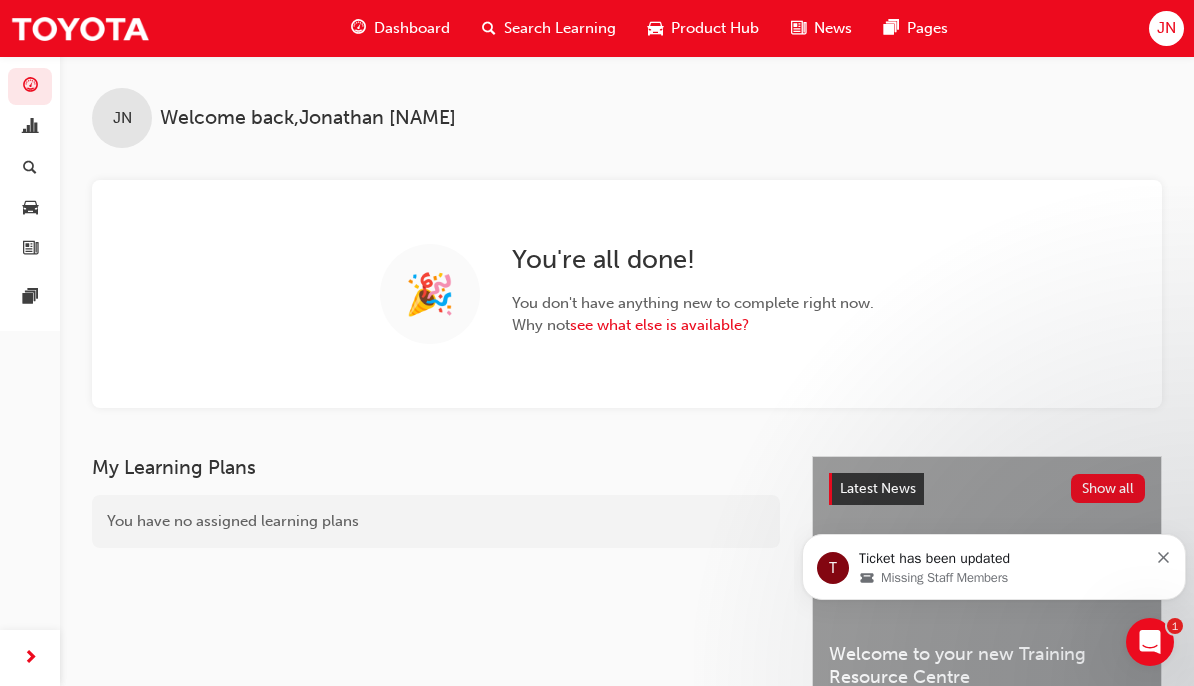 click 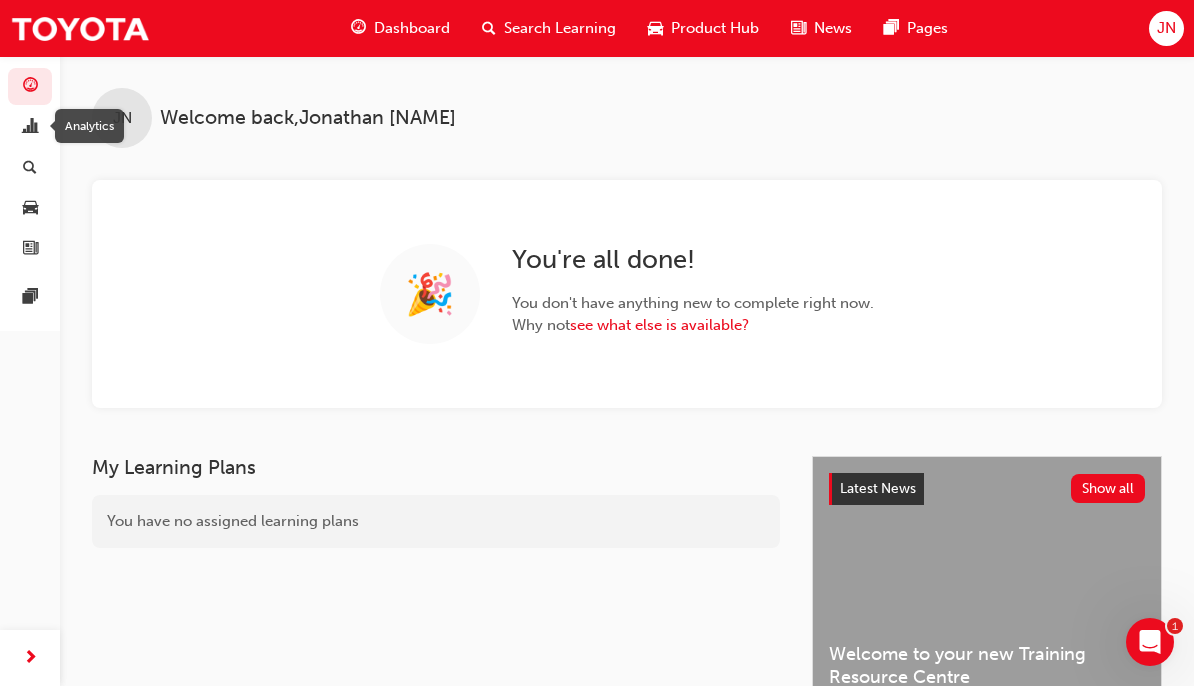 click at bounding box center (30, 128) 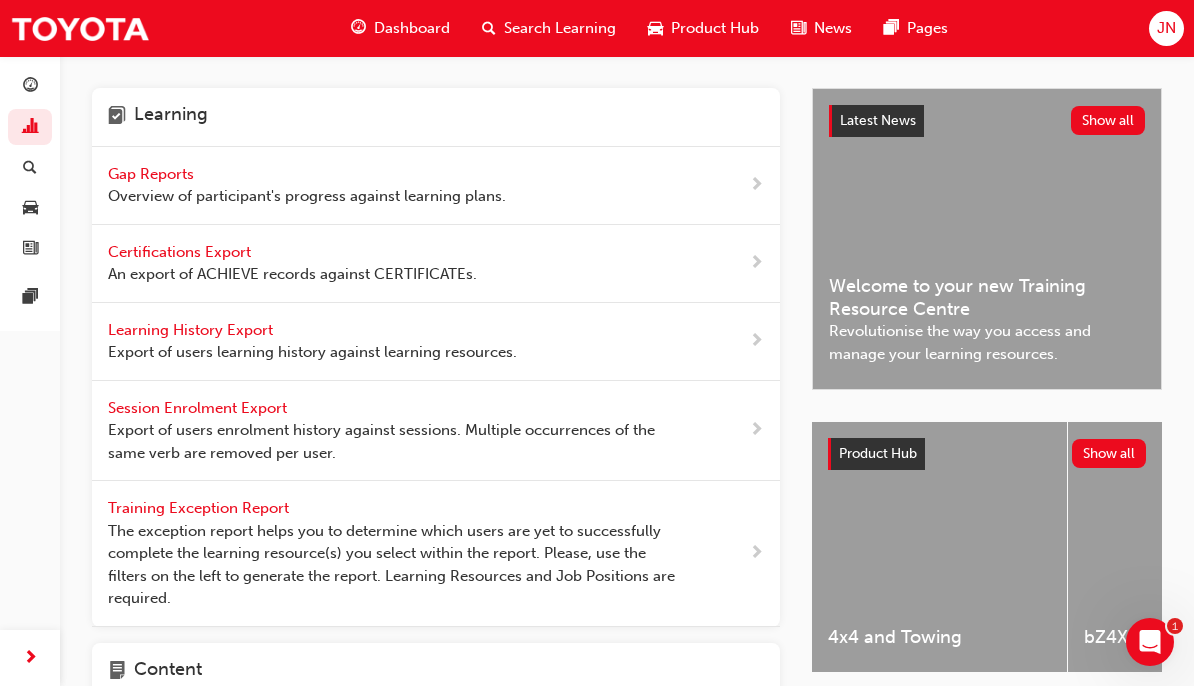 click on "Overview of participant's progress against learning plans." at bounding box center [307, 196] 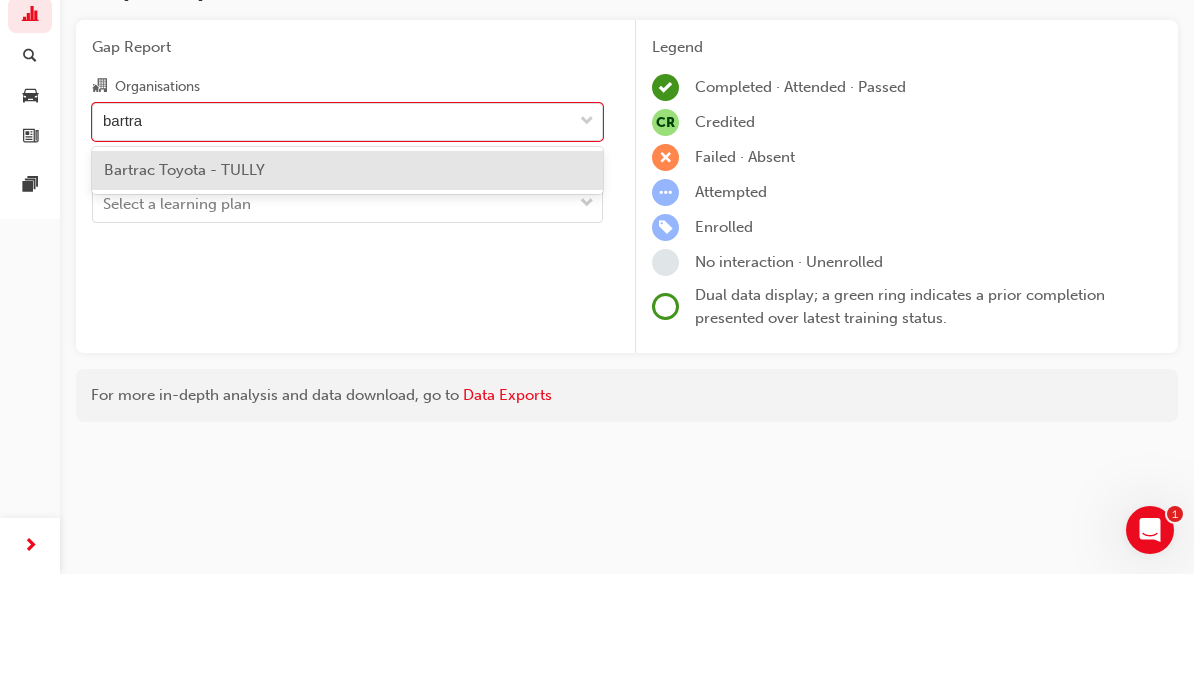 click on "Bartrac Toyota - TULLY" at bounding box center (347, 282) 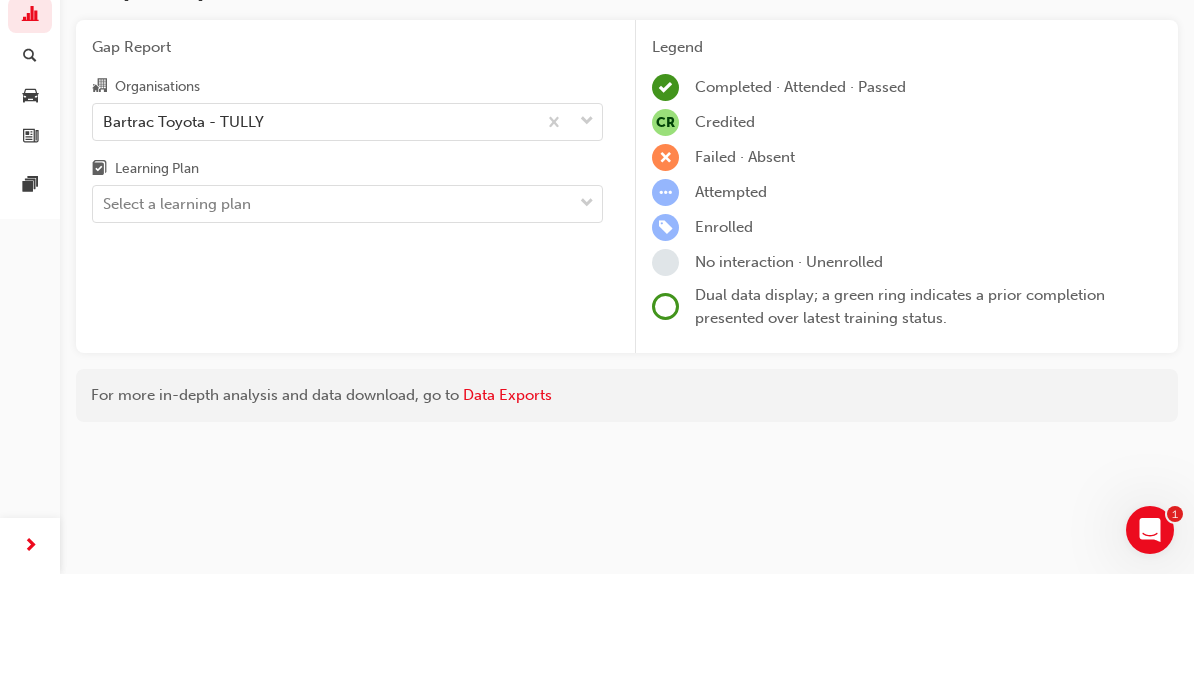 type 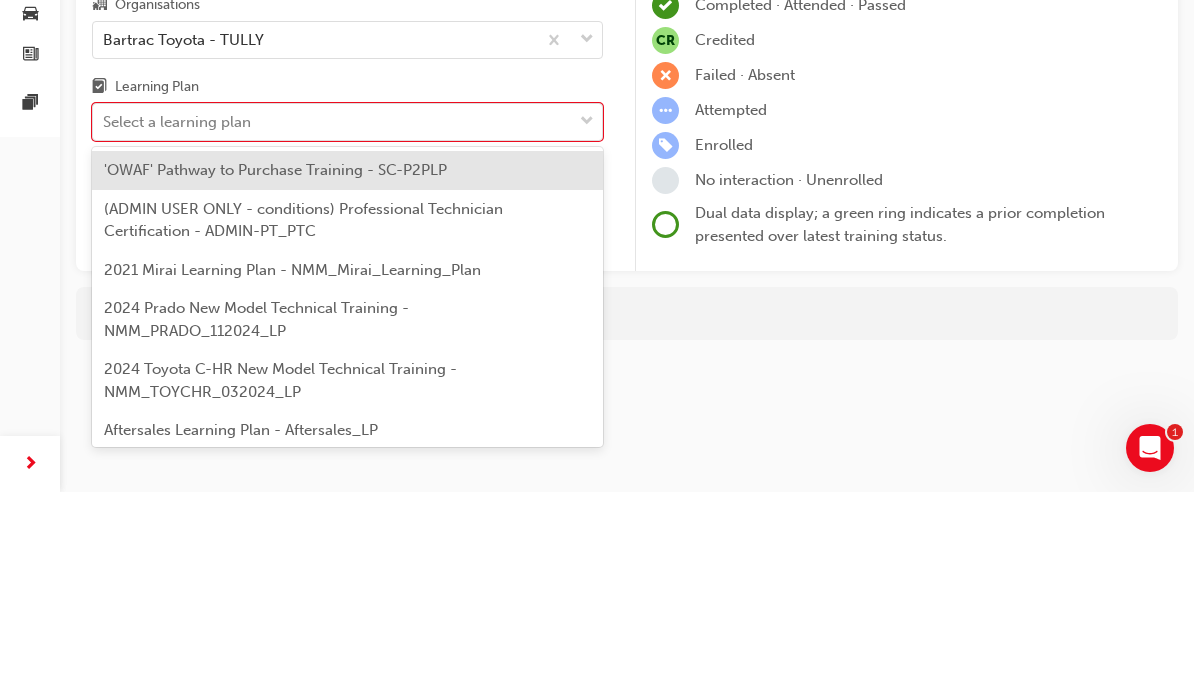 click on "'OWAF' Pathway to Purchase Training - SC-P2PLP" at bounding box center [275, 364] 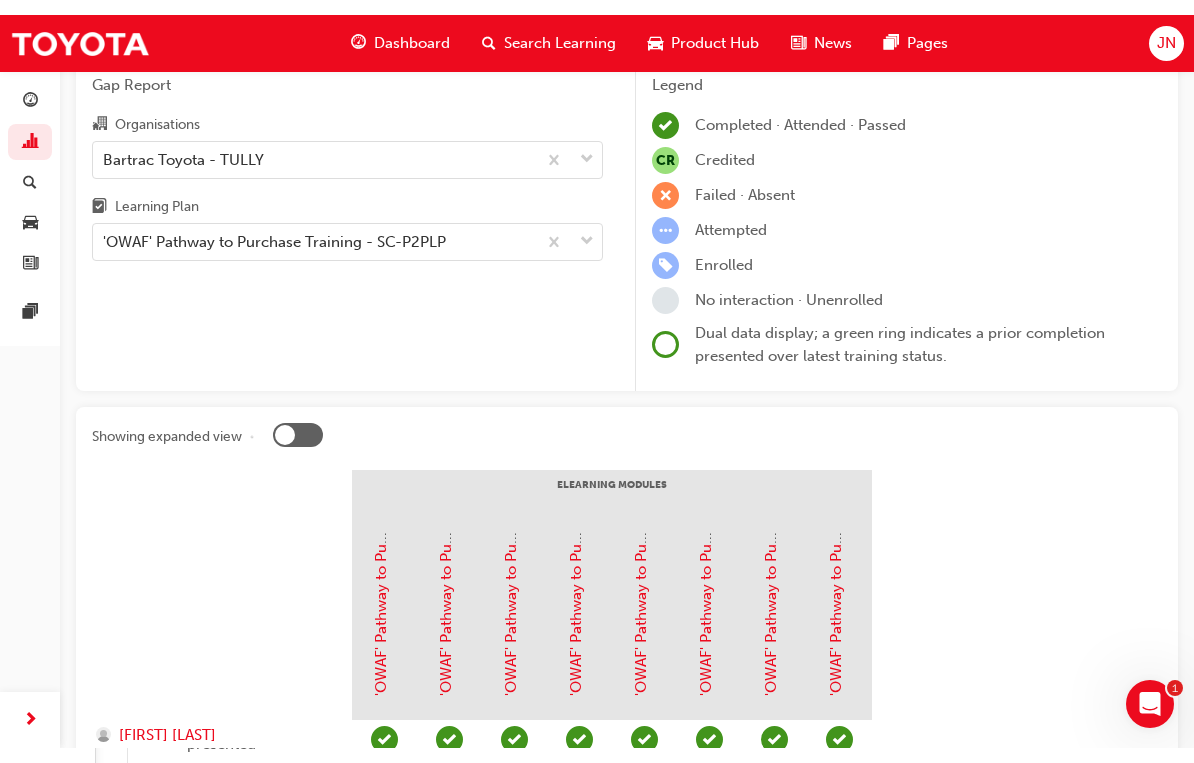 scroll, scrollTop: 147, scrollLeft: 0, axis: vertical 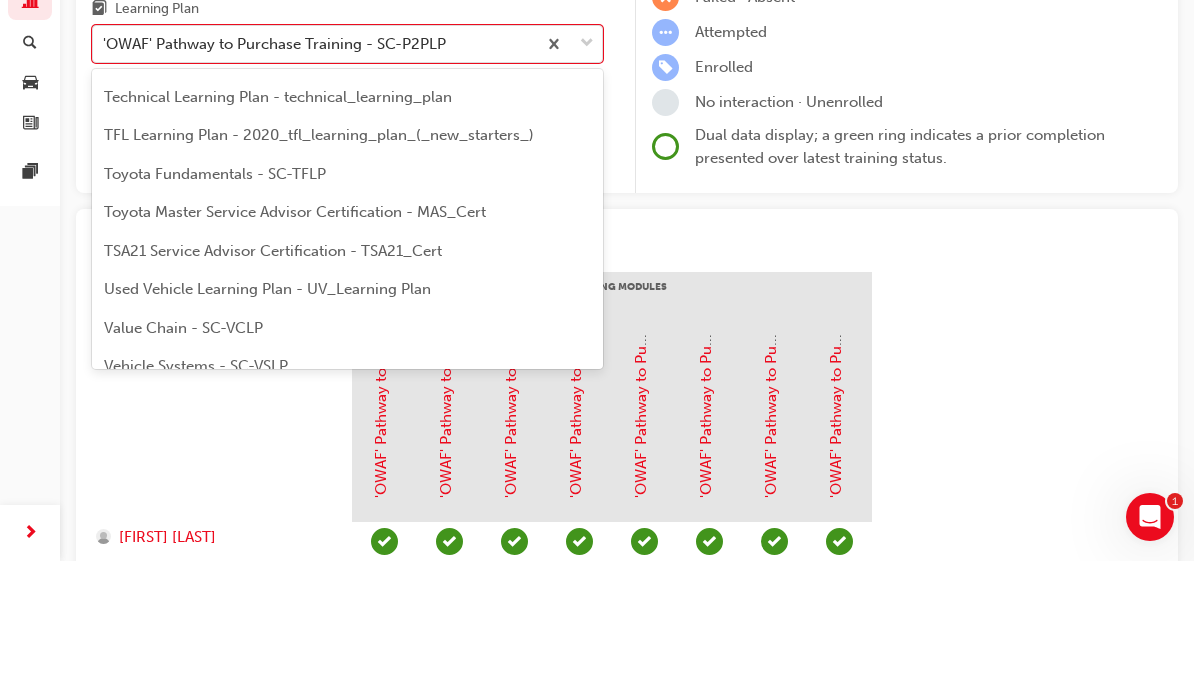 click on "TFL Learning Plan - 2020_tfl_learning_plan_(_new_starters_)" at bounding box center (319, 260) 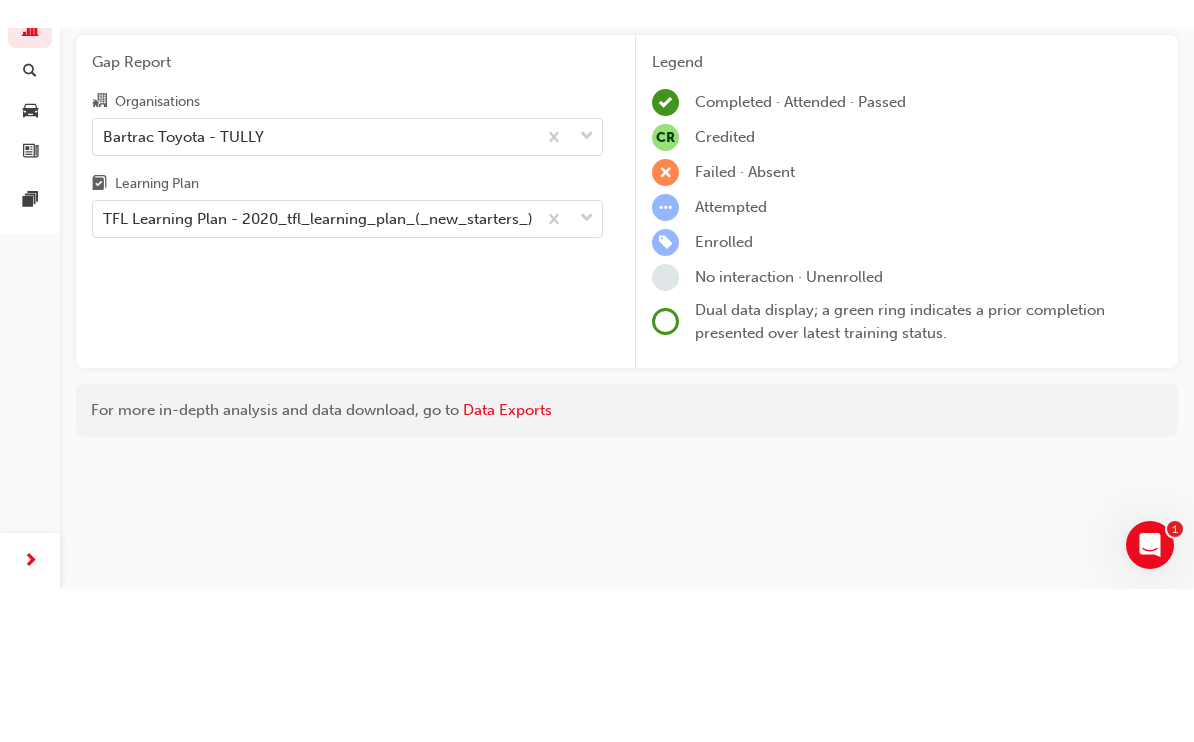 scroll, scrollTop: 0, scrollLeft: 0, axis: both 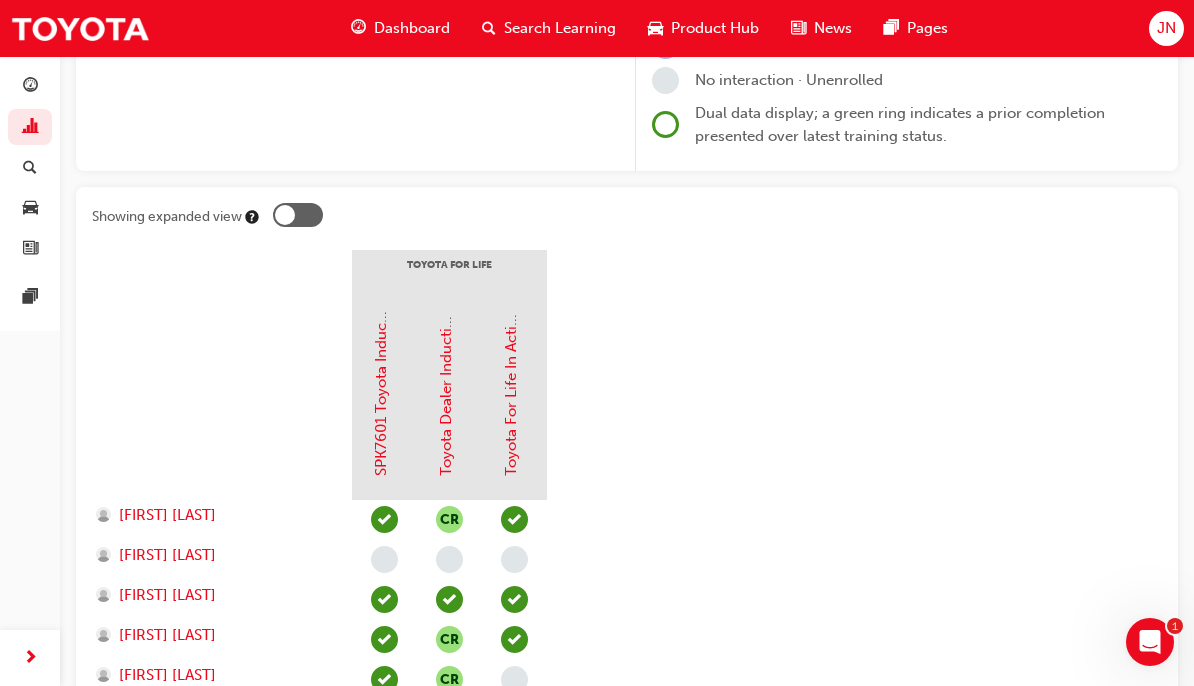 click at bounding box center (285, 215) 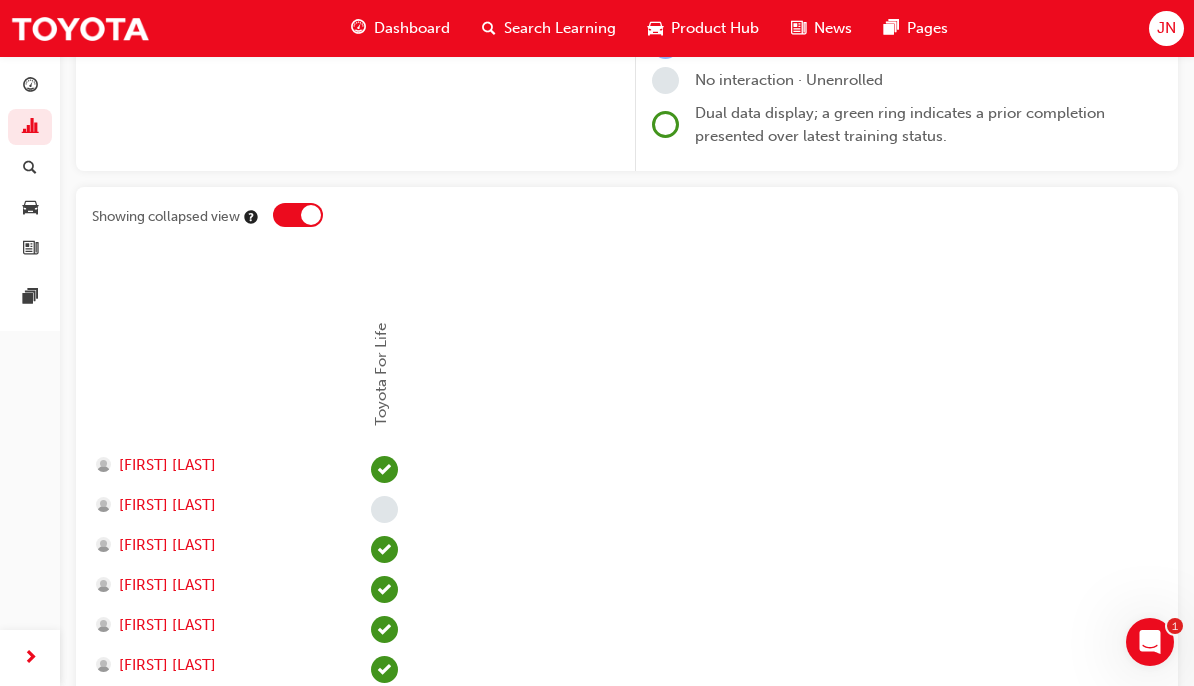 click at bounding box center [298, 215] 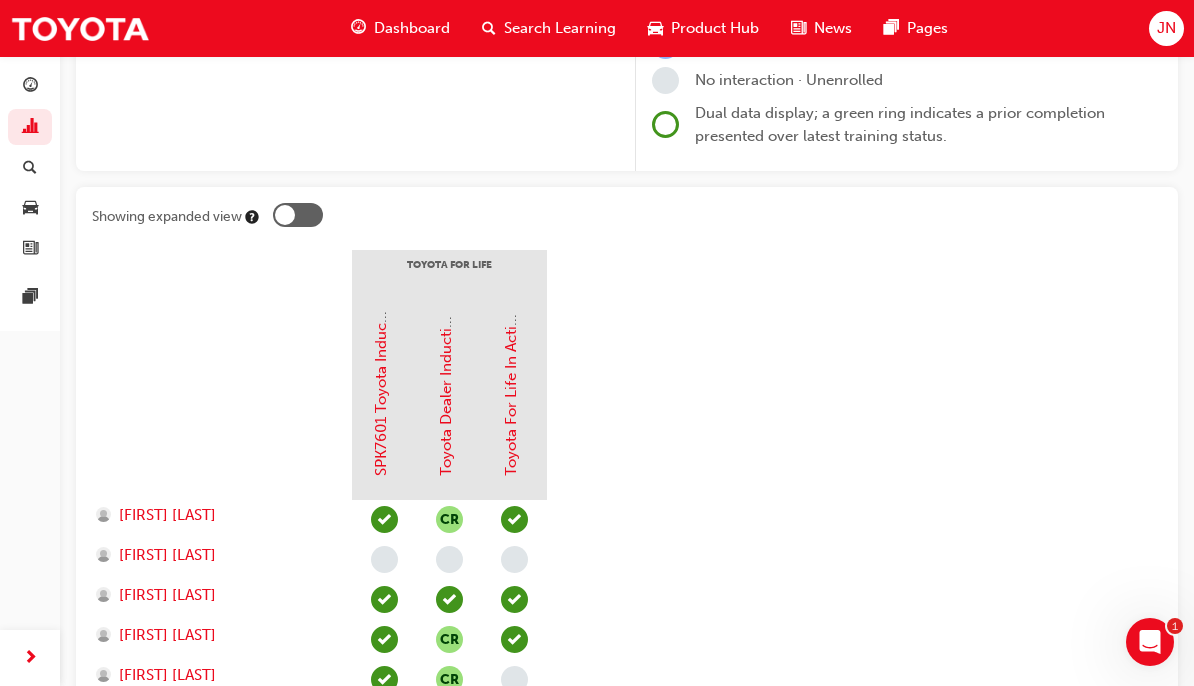 click on "Toyota For Life In Action - Virtual Classroom" at bounding box center (511, 322) 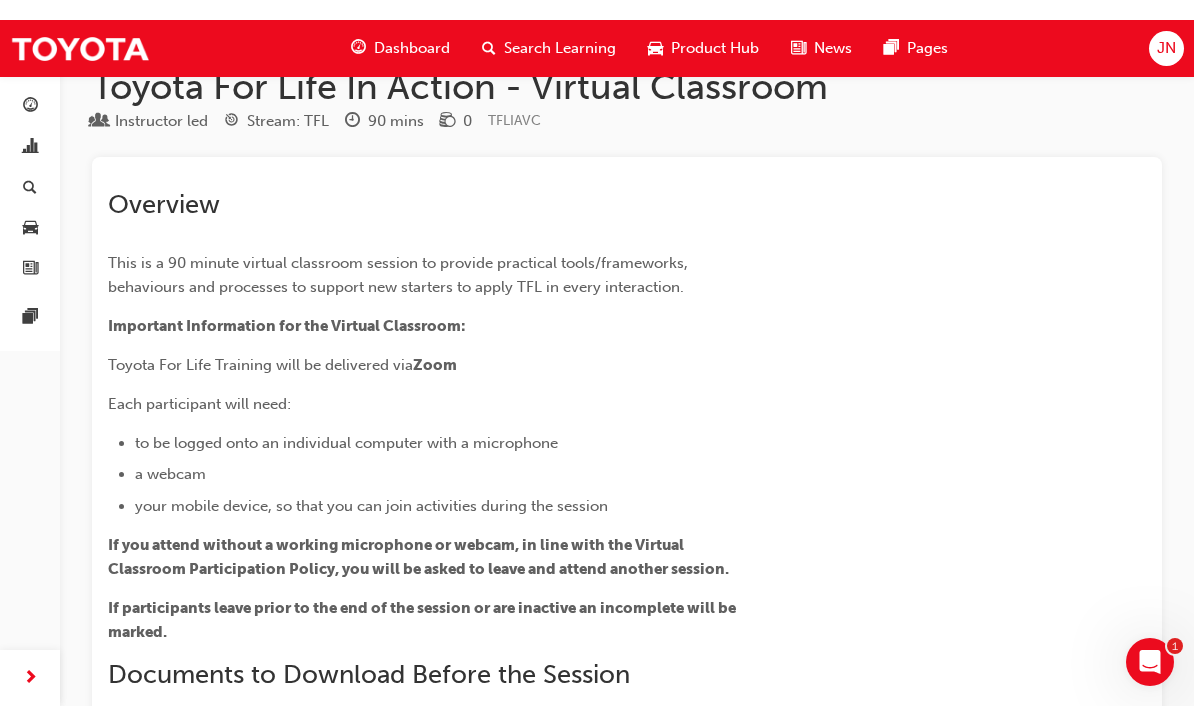 scroll, scrollTop: 0, scrollLeft: 0, axis: both 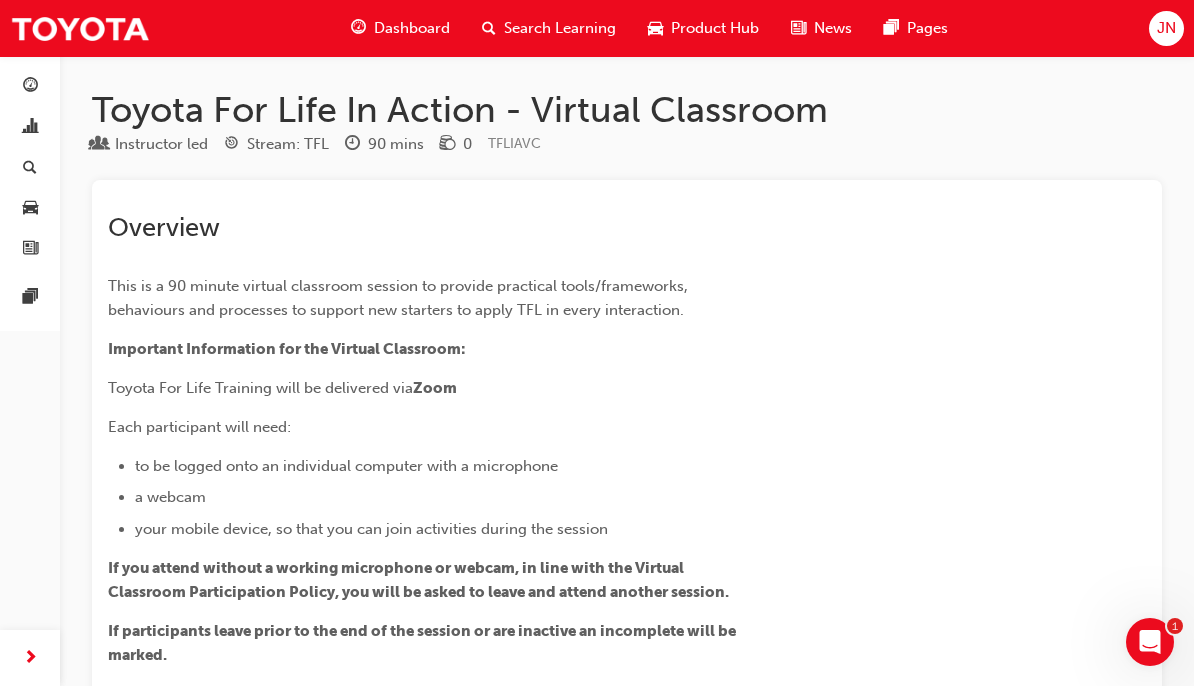 click at bounding box center [30, 128] 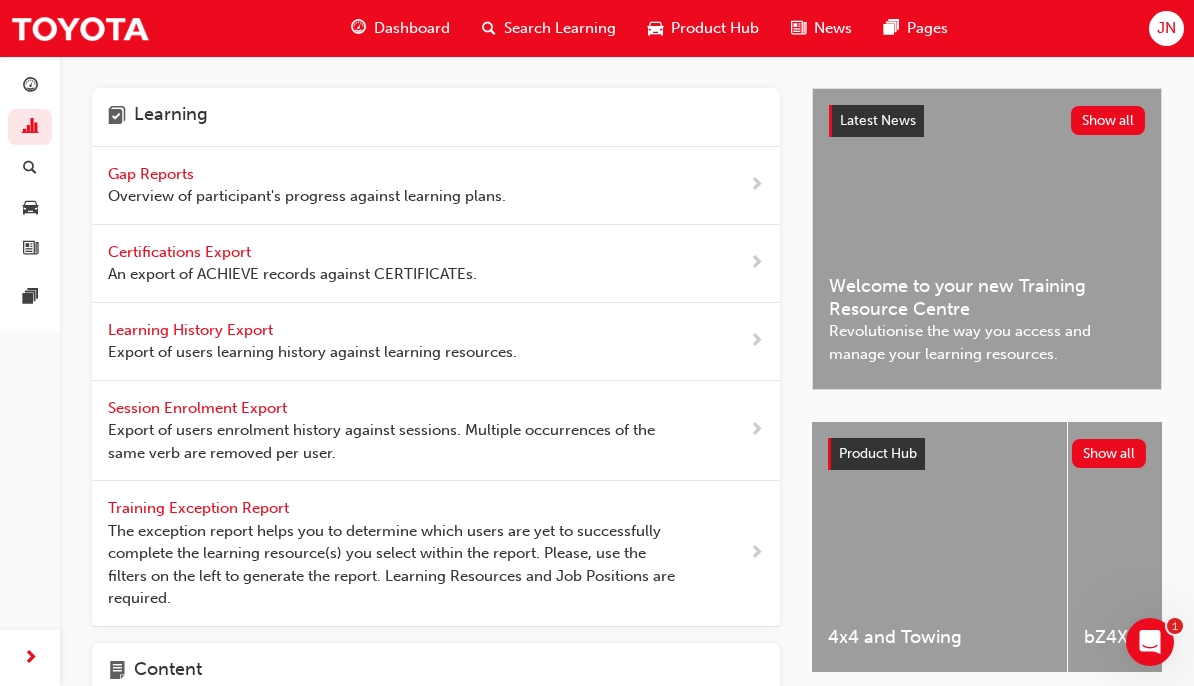 click on "Gap Reports" at bounding box center (153, 174) 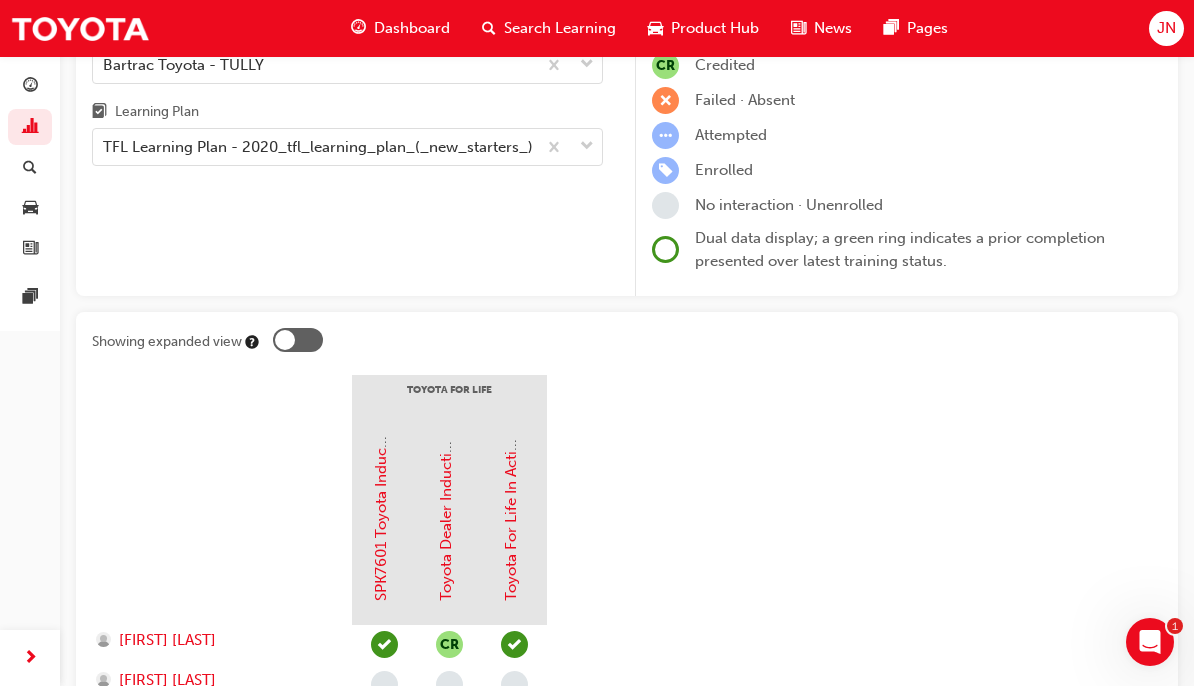 scroll, scrollTop: 157, scrollLeft: 0, axis: vertical 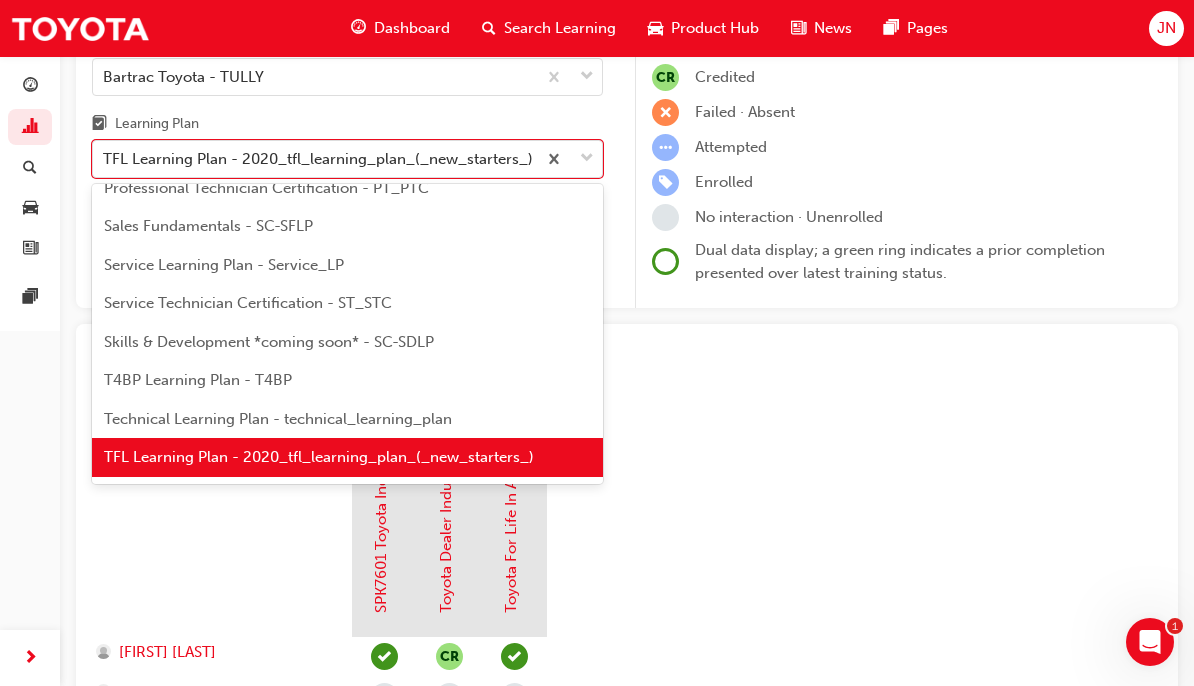 click on "Sales Fundamentals - SC-SFLP" at bounding box center [208, 226] 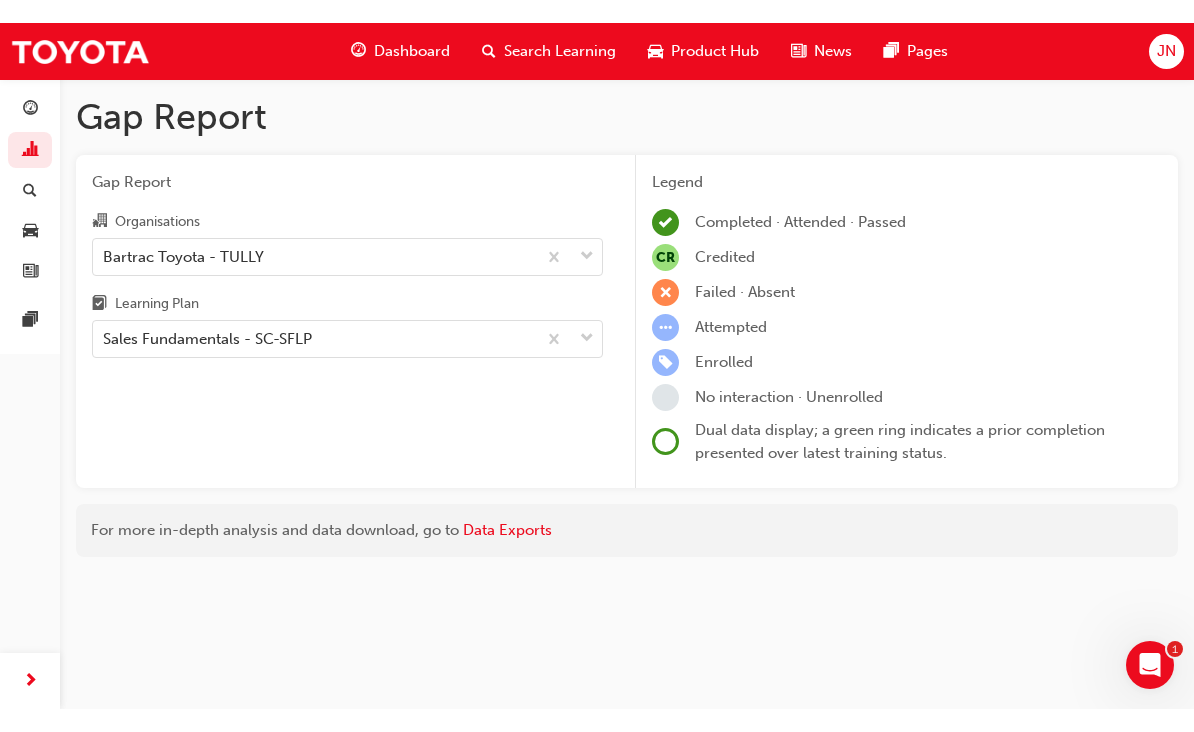 scroll, scrollTop: 0, scrollLeft: 0, axis: both 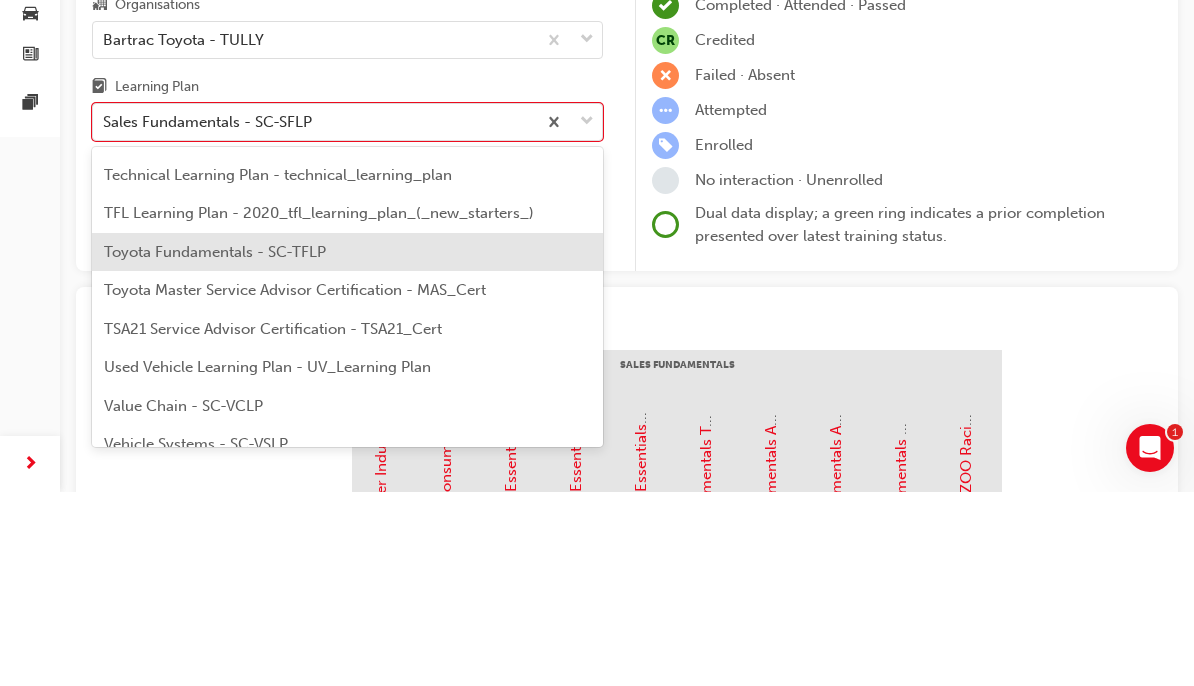 click on "Toyota Fundamentals - SC-TFLP" at bounding box center [215, 446] 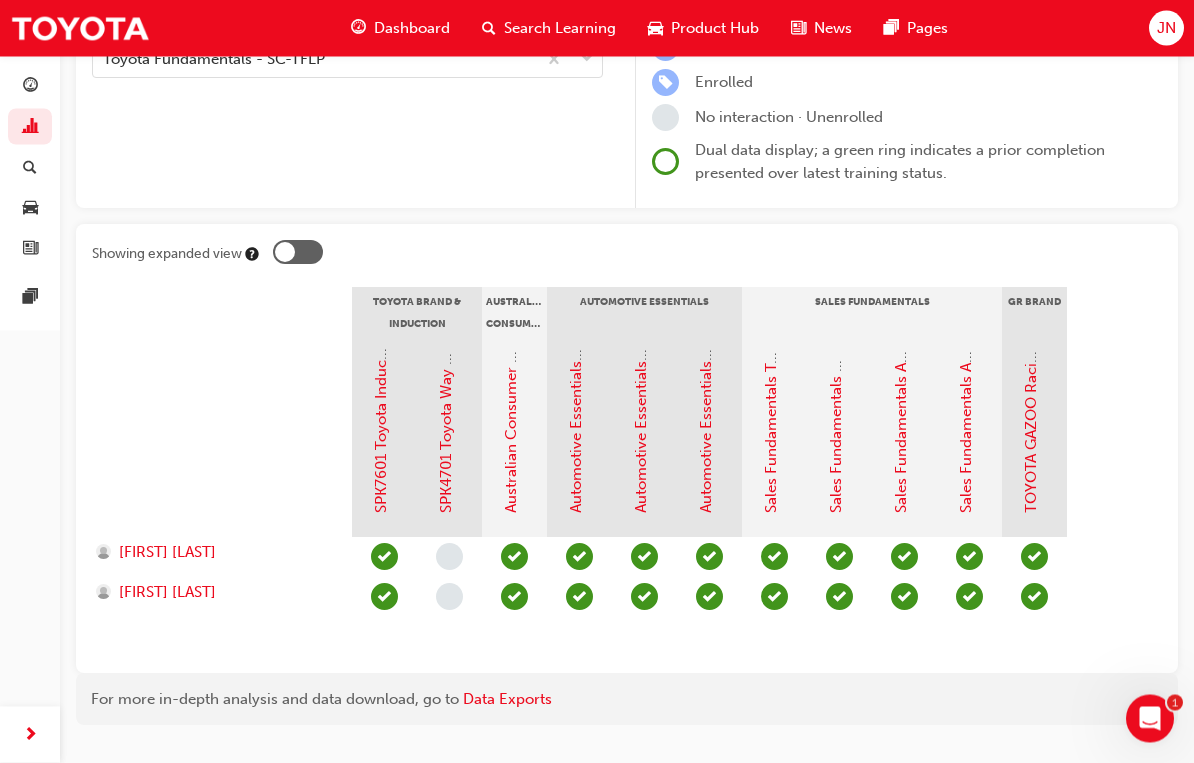scroll, scrollTop: 298, scrollLeft: 0, axis: vertical 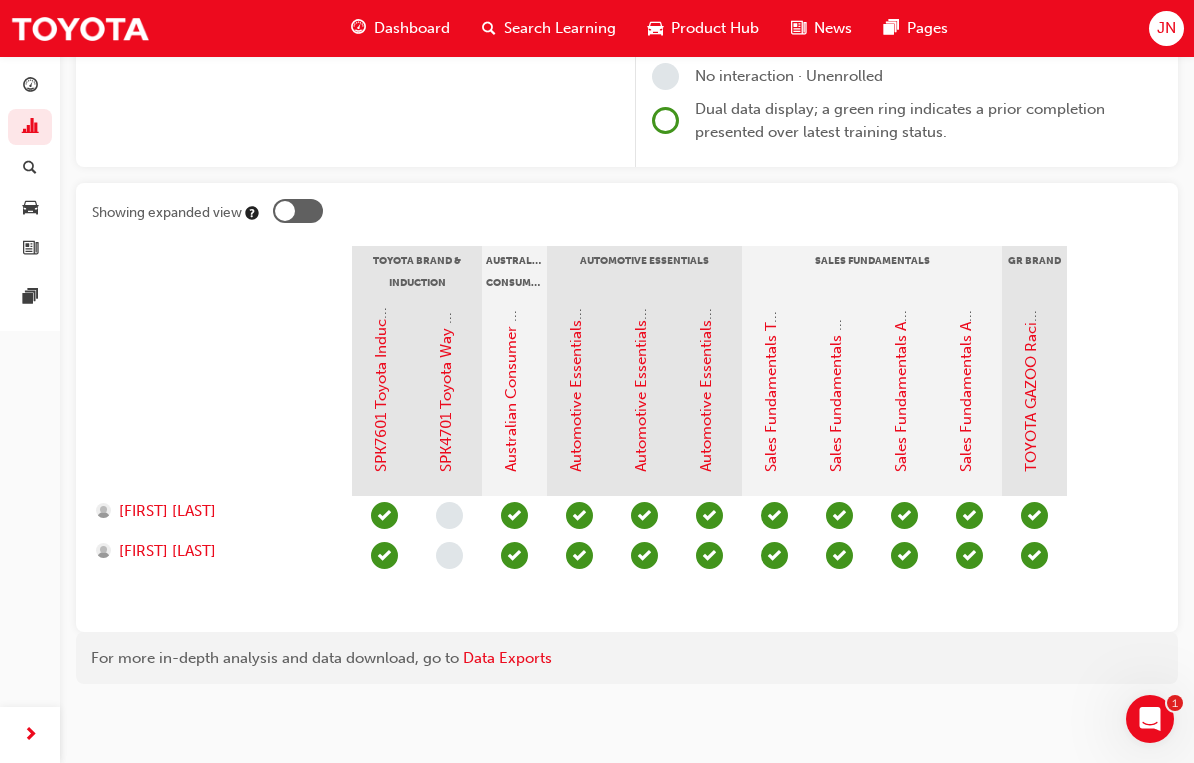 click on "SPK4701 Toyota Way - Employee and Guest Engagement (eLearning)" at bounding box center [446, 233] 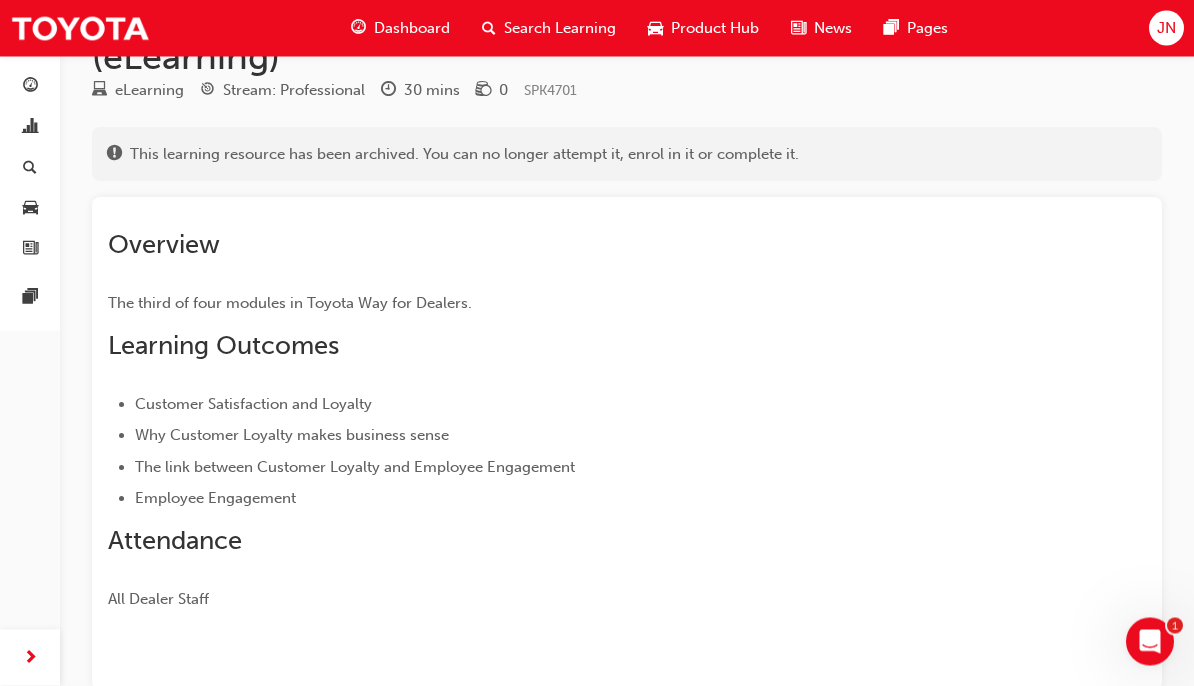 scroll, scrollTop: 0, scrollLeft: 0, axis: both 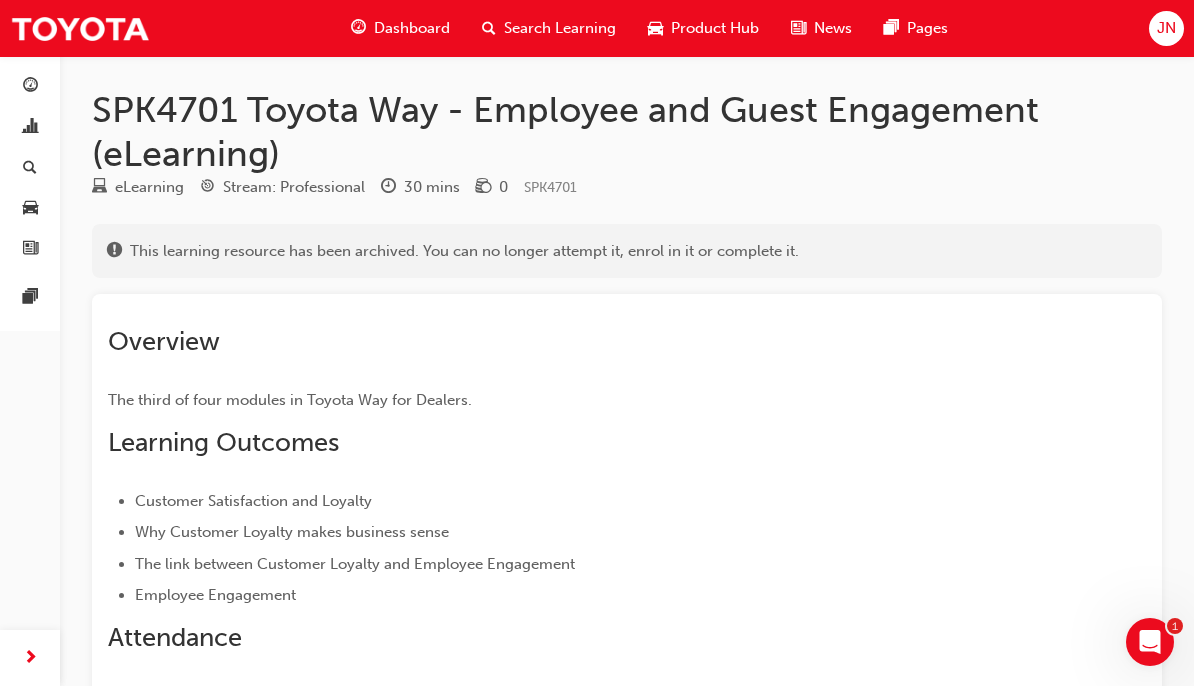 click at bounding box center (30, 127) 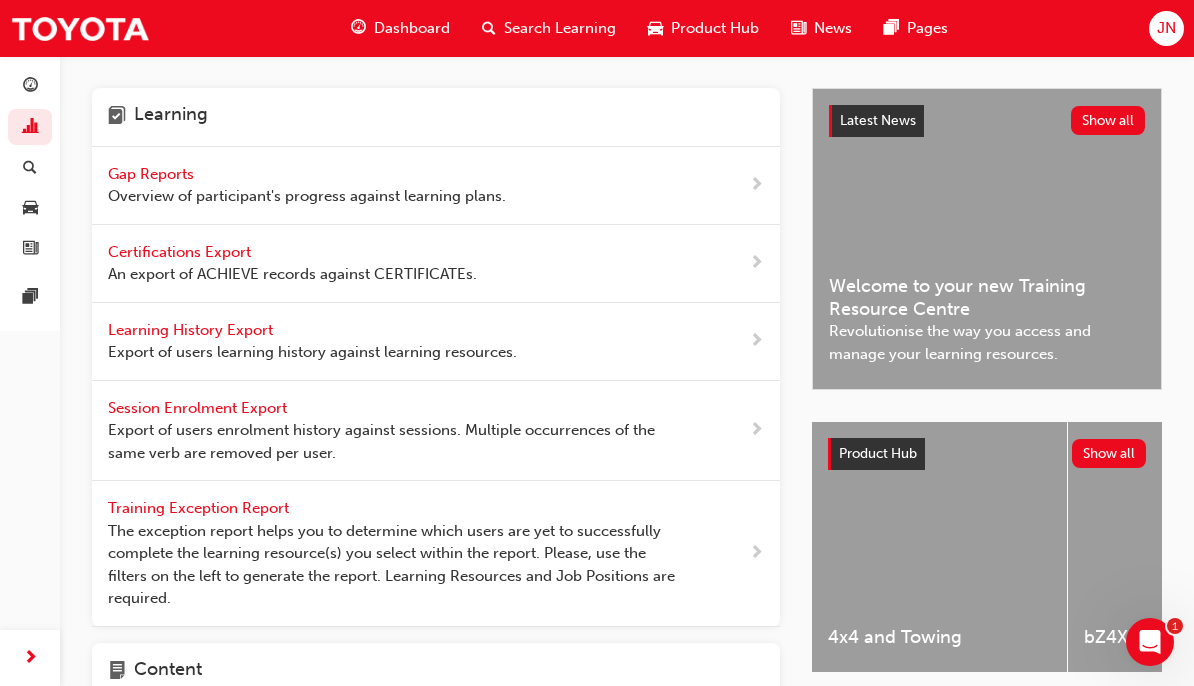 click on "Overview of participant's progress against learning plans." at bounding box center (307, 196) 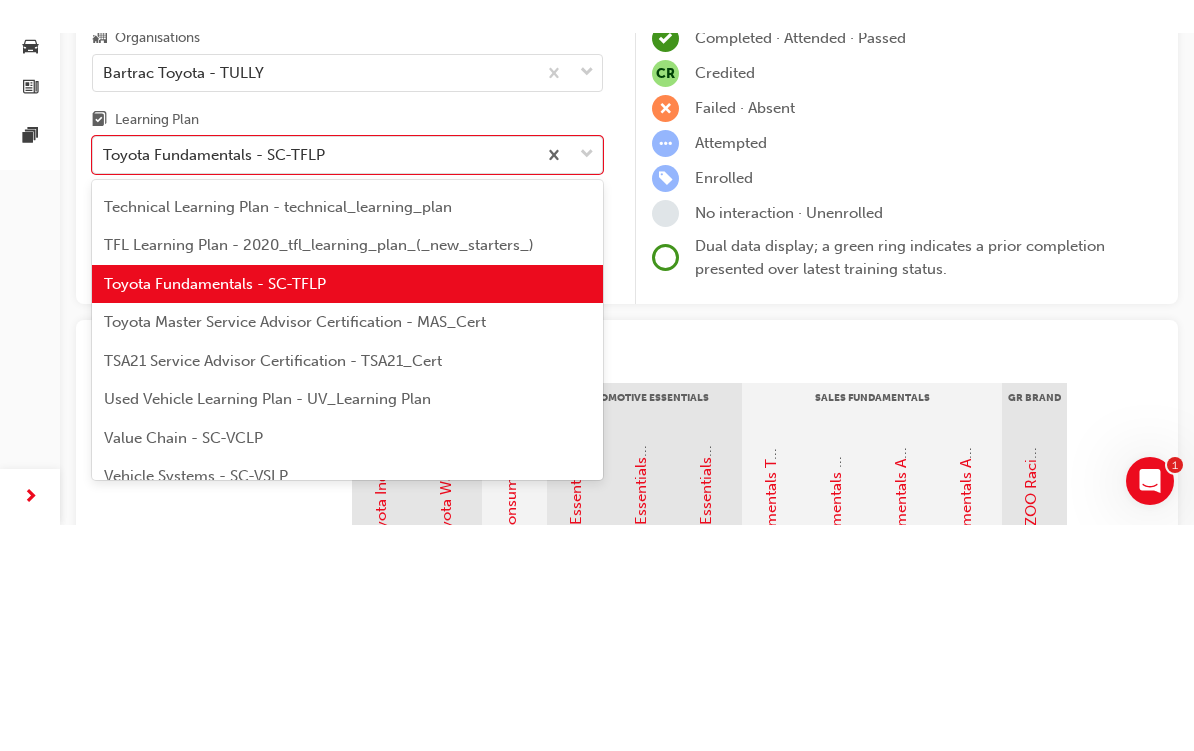 scroll, scrollTop: 1218, scrollLeft: 0, axis: vertical 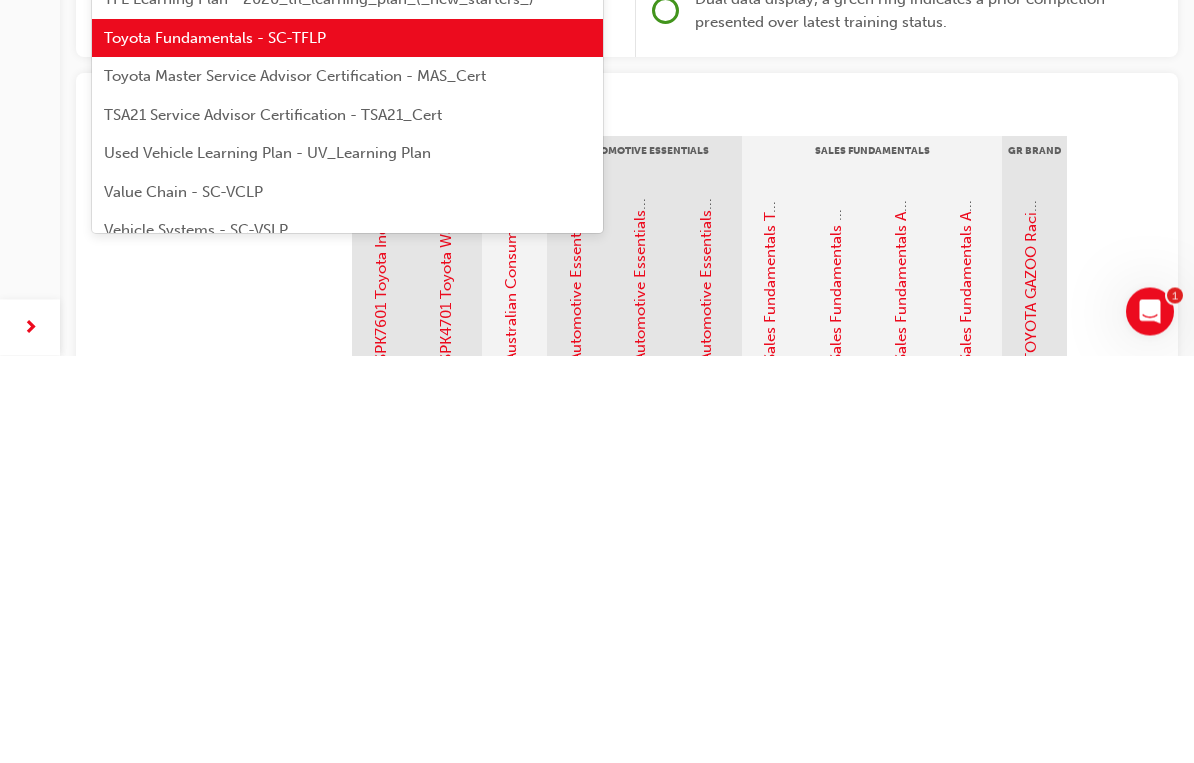 click on "Used Vehicle Learning Plan - UV_Learning Plan" at bounding box center (267, 561) 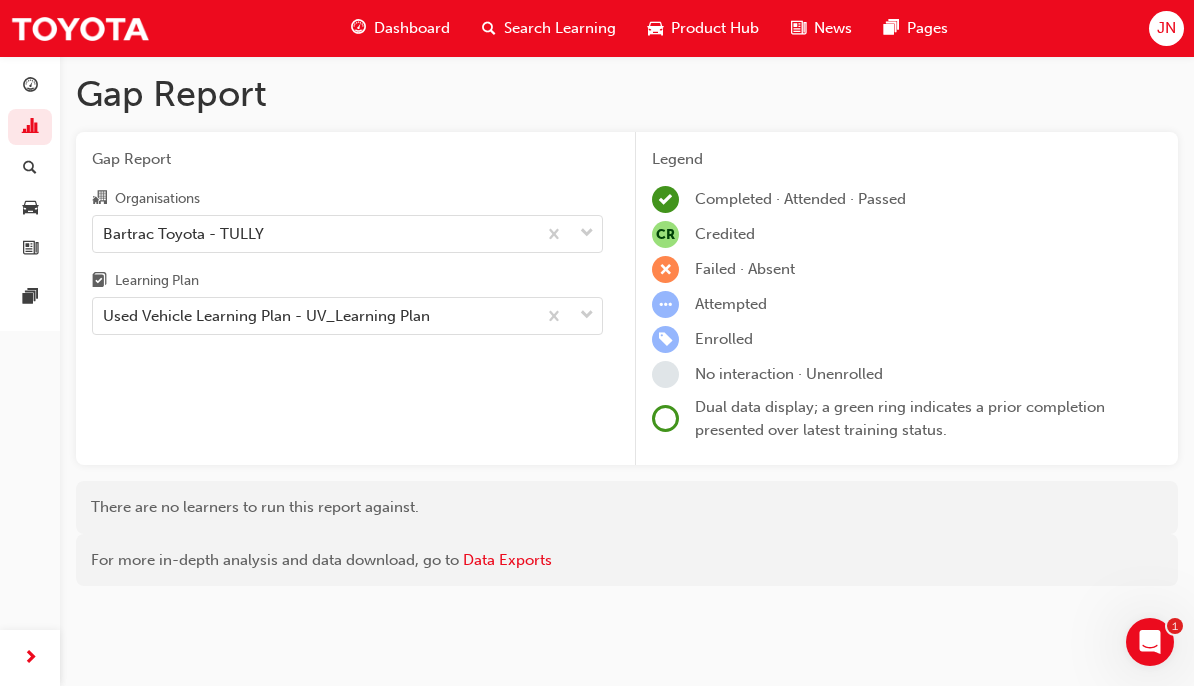 click at bounding box center (30, 128) 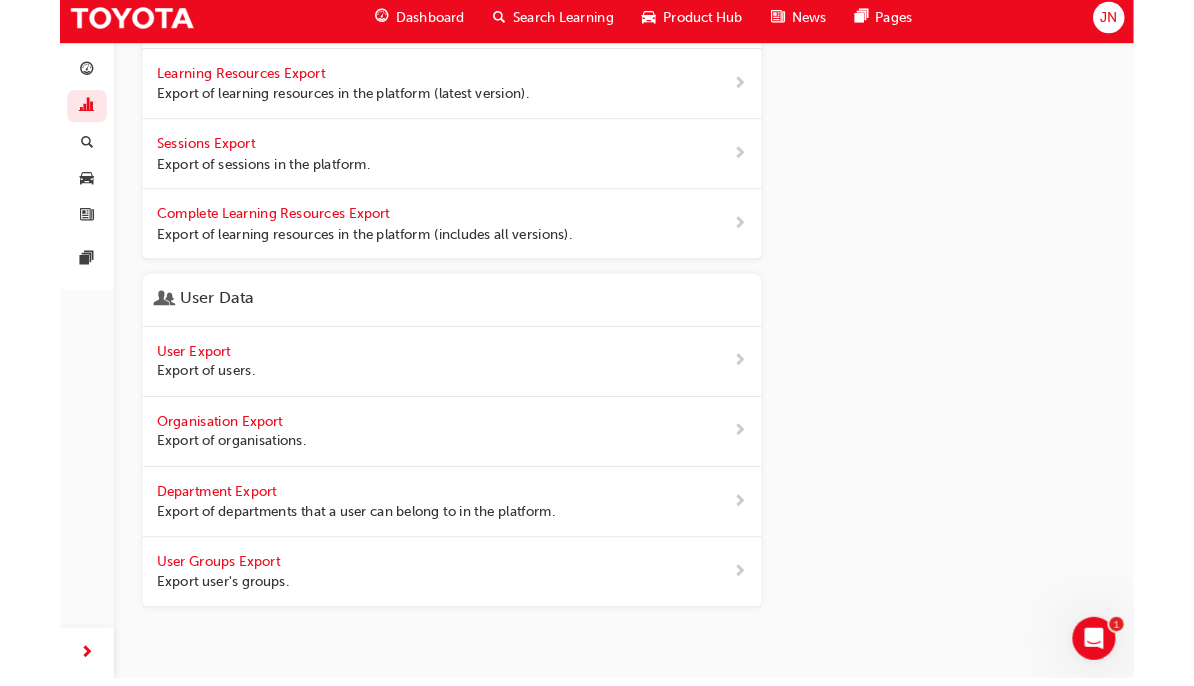 scroll, scrollTop: 916, scrollLeft: 0, axis: vertical 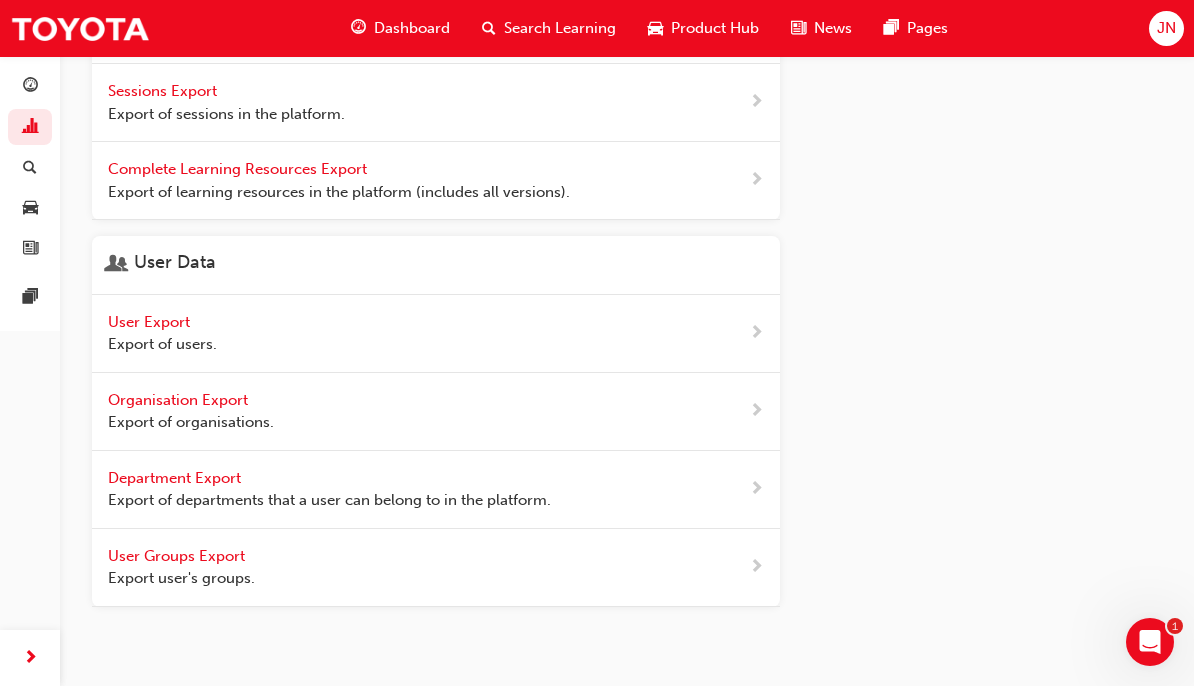 click at bounding box center [30, 127] 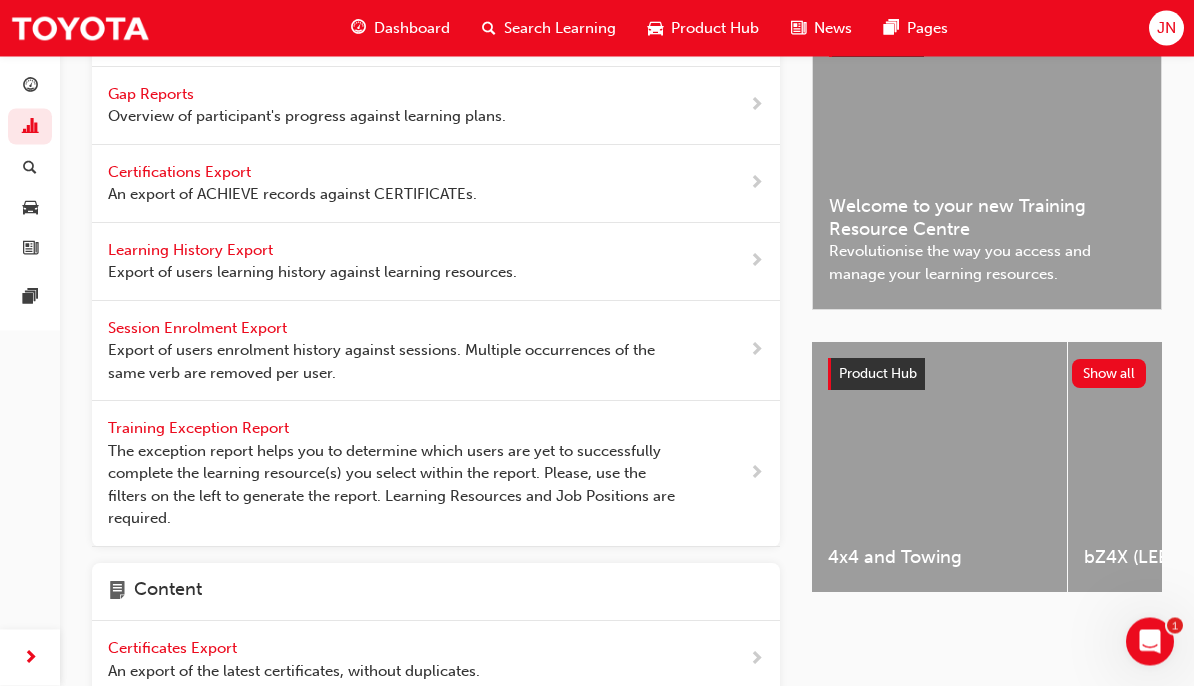 scroll, scrollTop: 0, scrollLeft: 0, axis: both 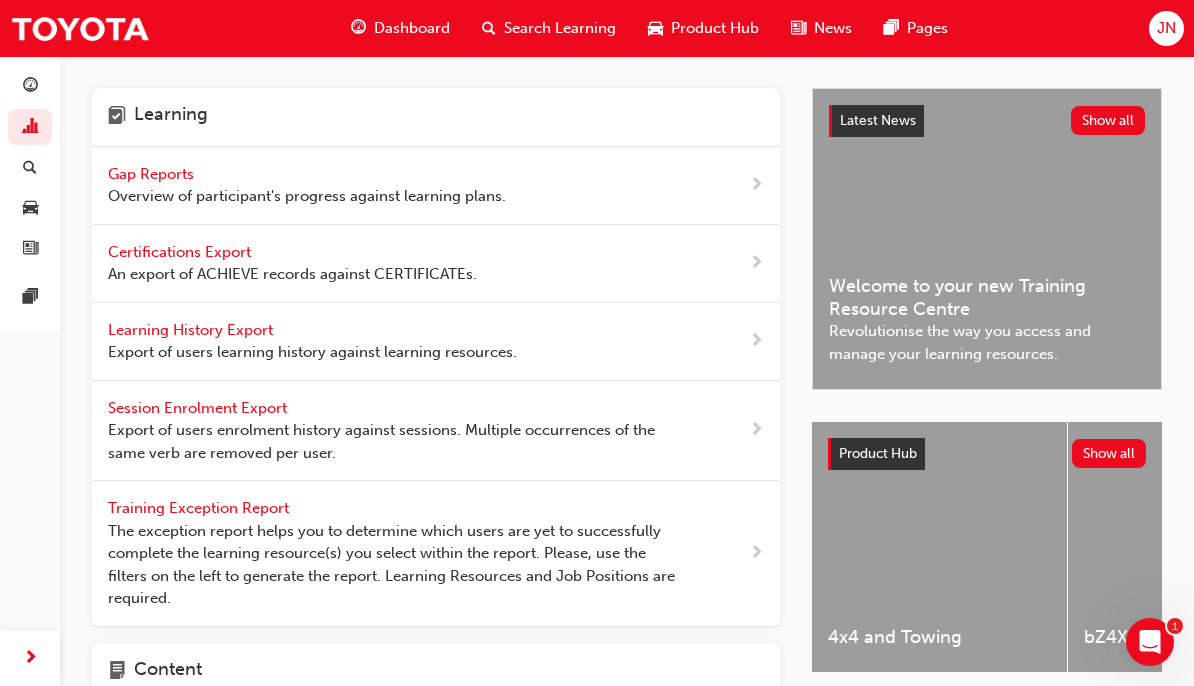 click on "Gap Reports" at bounding box center (153, 174) 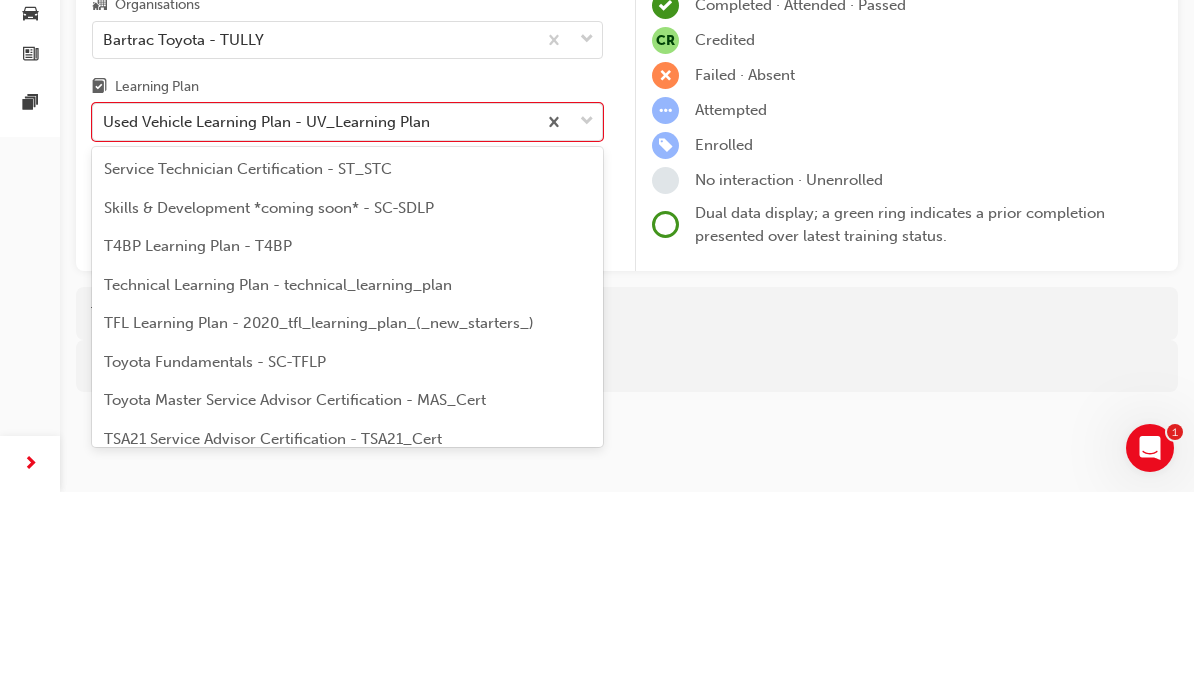 scroll, scrollTop: 1098, scrollLeft: 0, axis: vertical 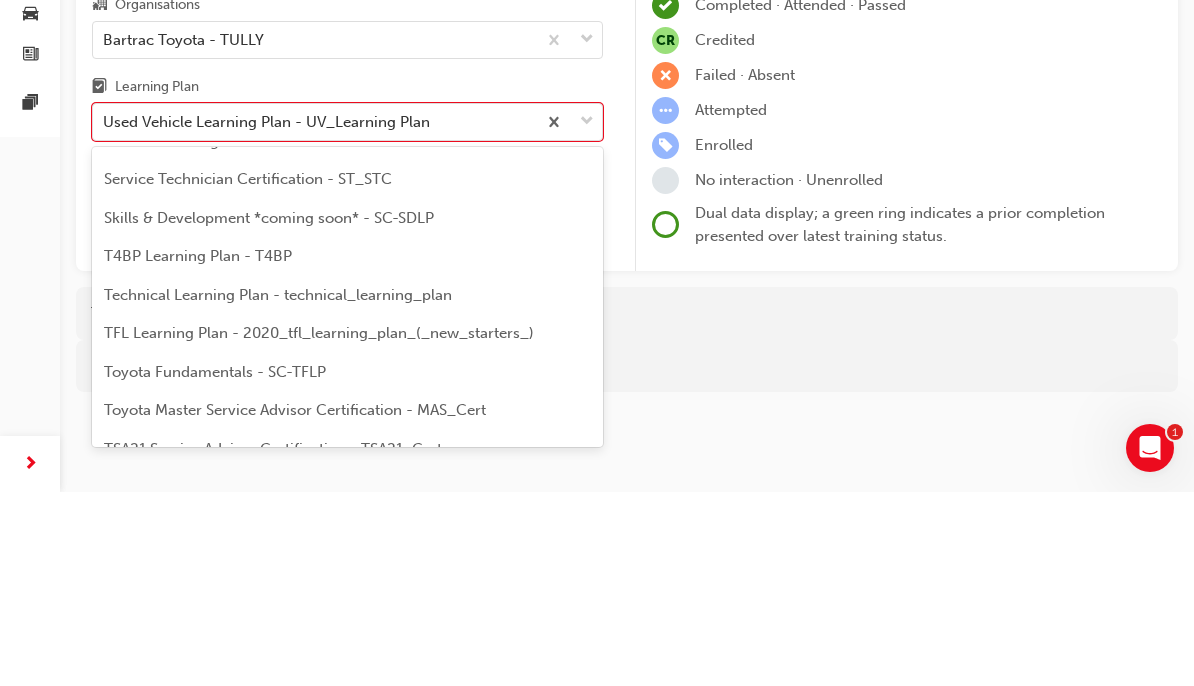 click on "Skills & Development *coming soon* - SC-SDLP" at bounding box center [347, 412] 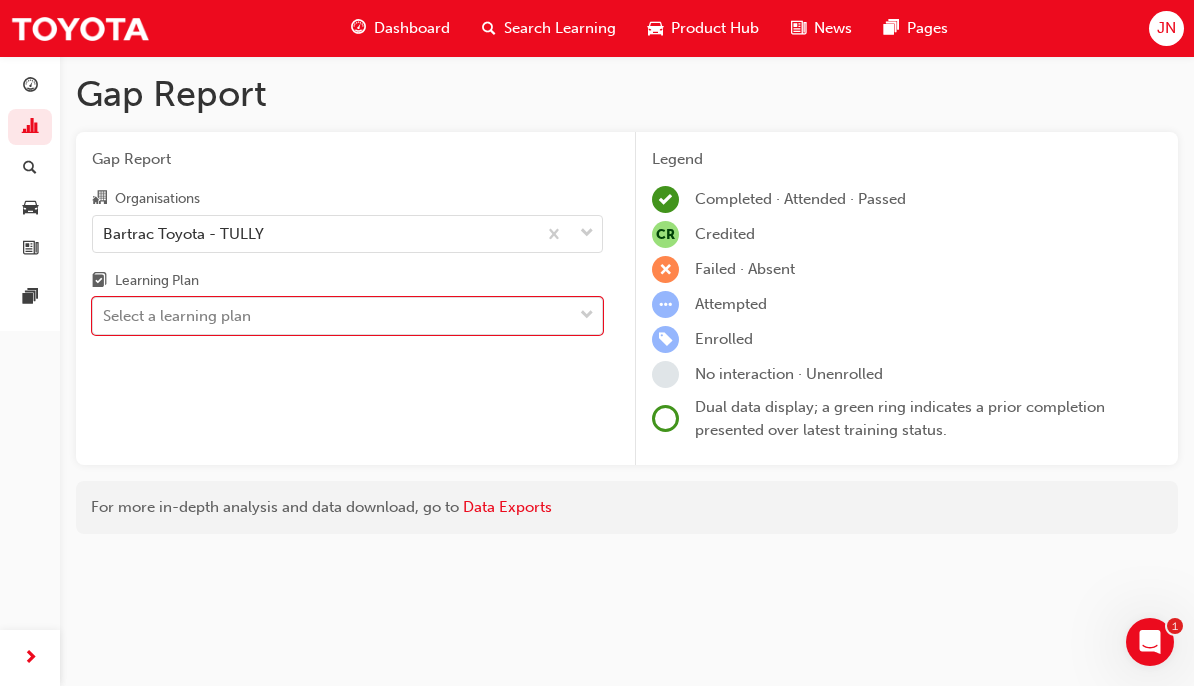 click on "Gap Report" at bounding box center (347, 159) 